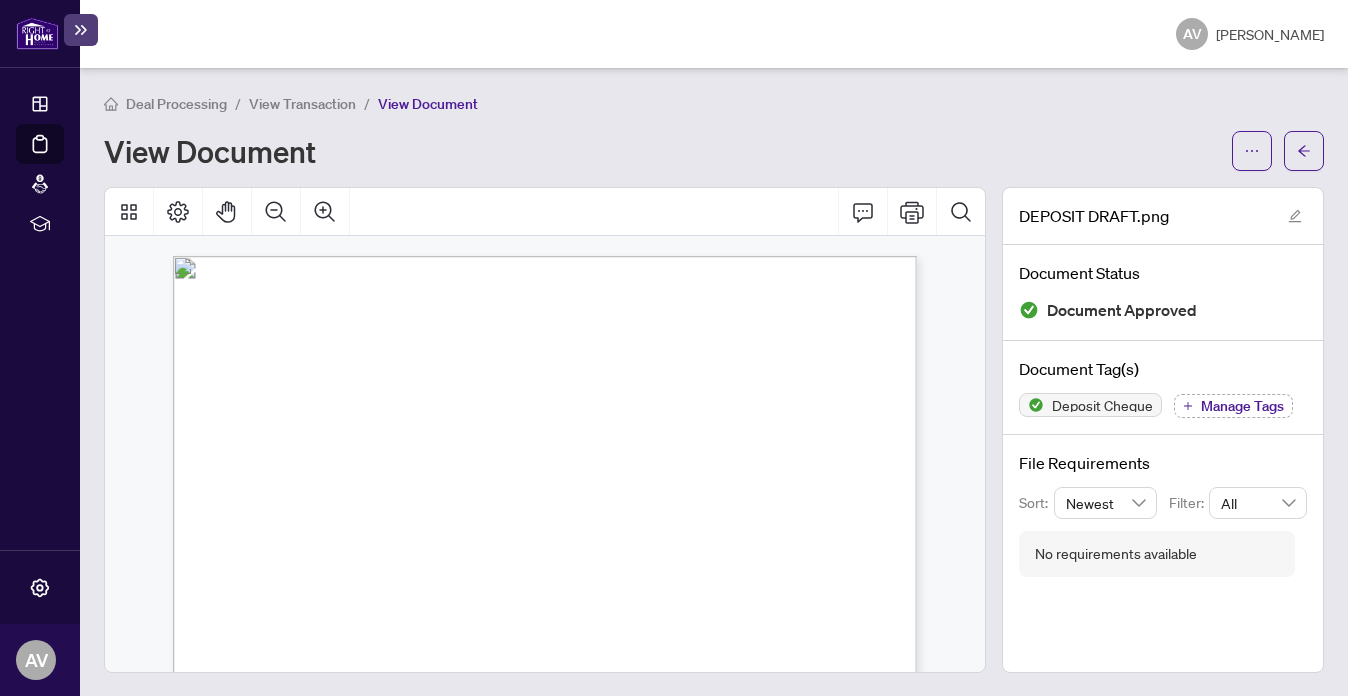 scroll, scrollTop: 0, scrollLeft: 0, axis: both 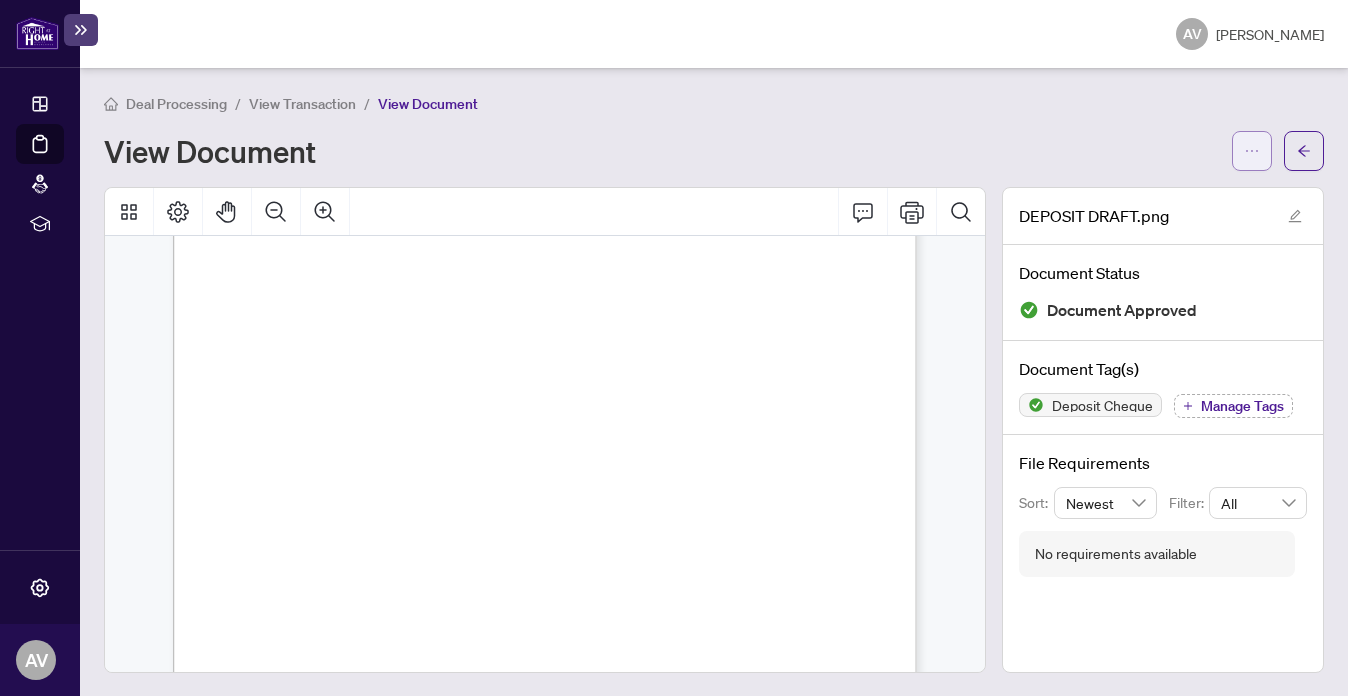 click 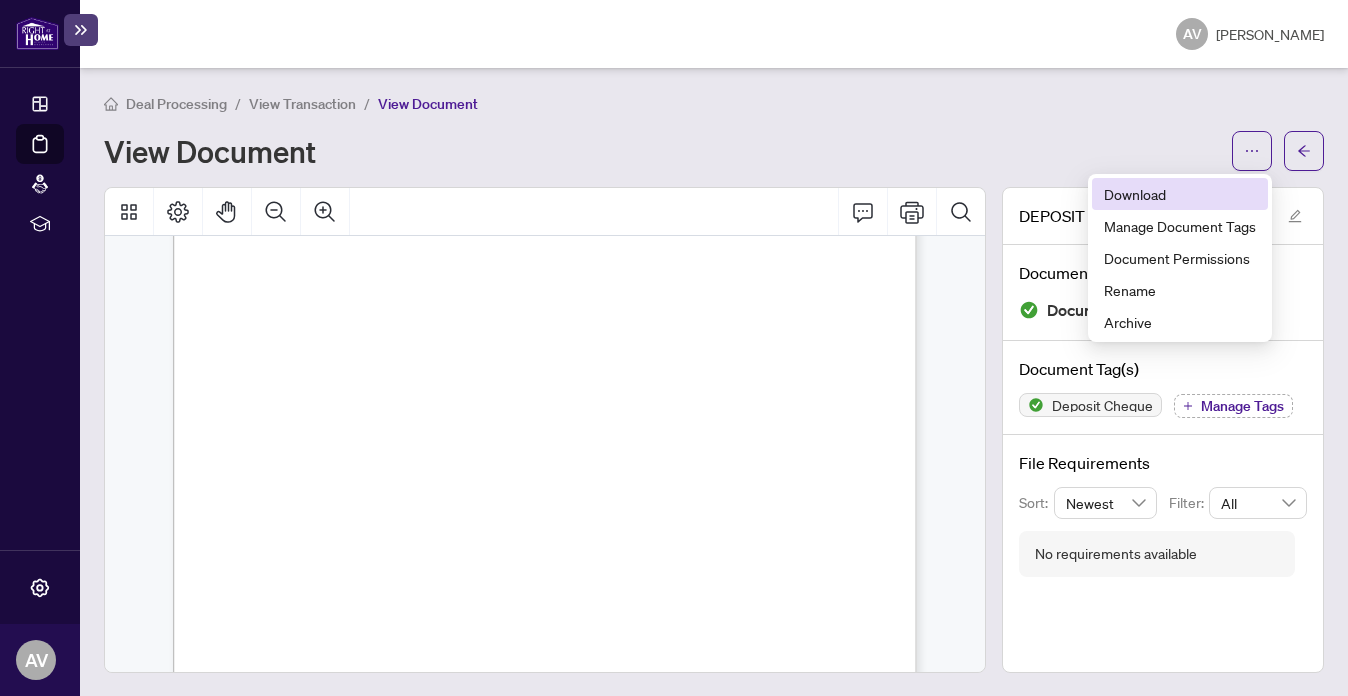 click on "Download" at bounding box center (1180, 194) 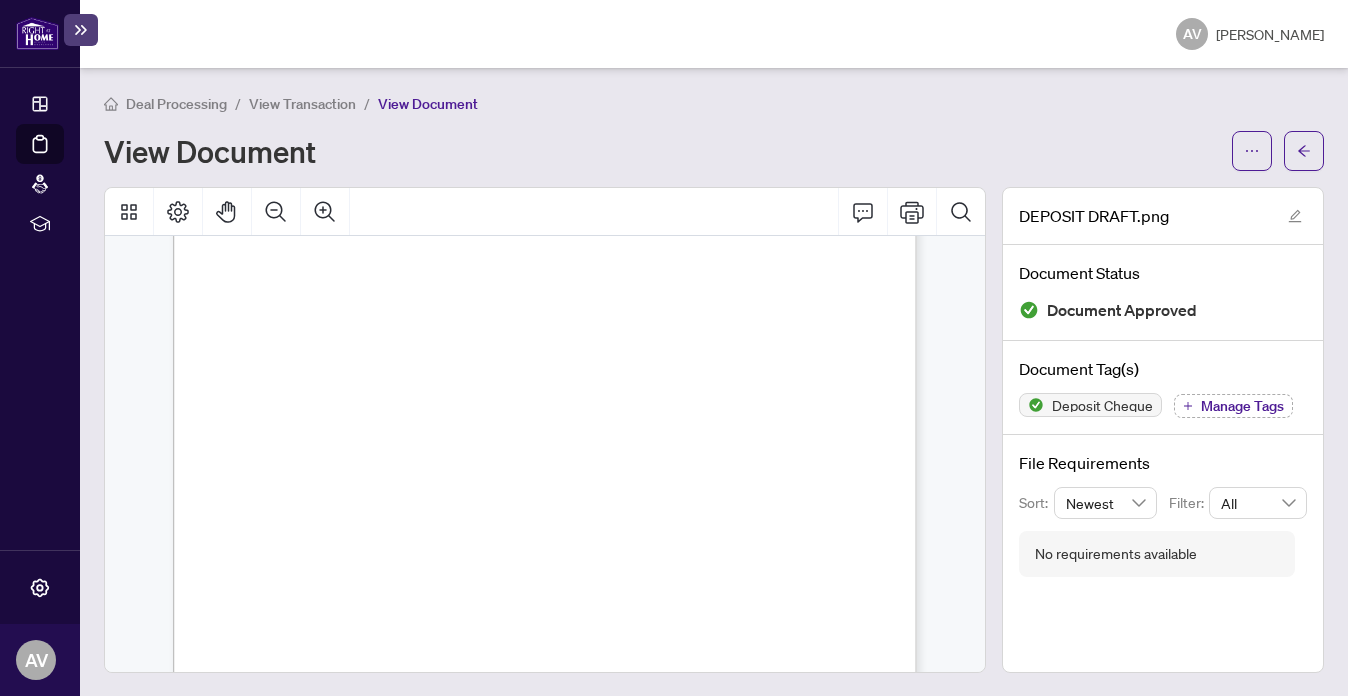 click at bounding box center [638, 828] 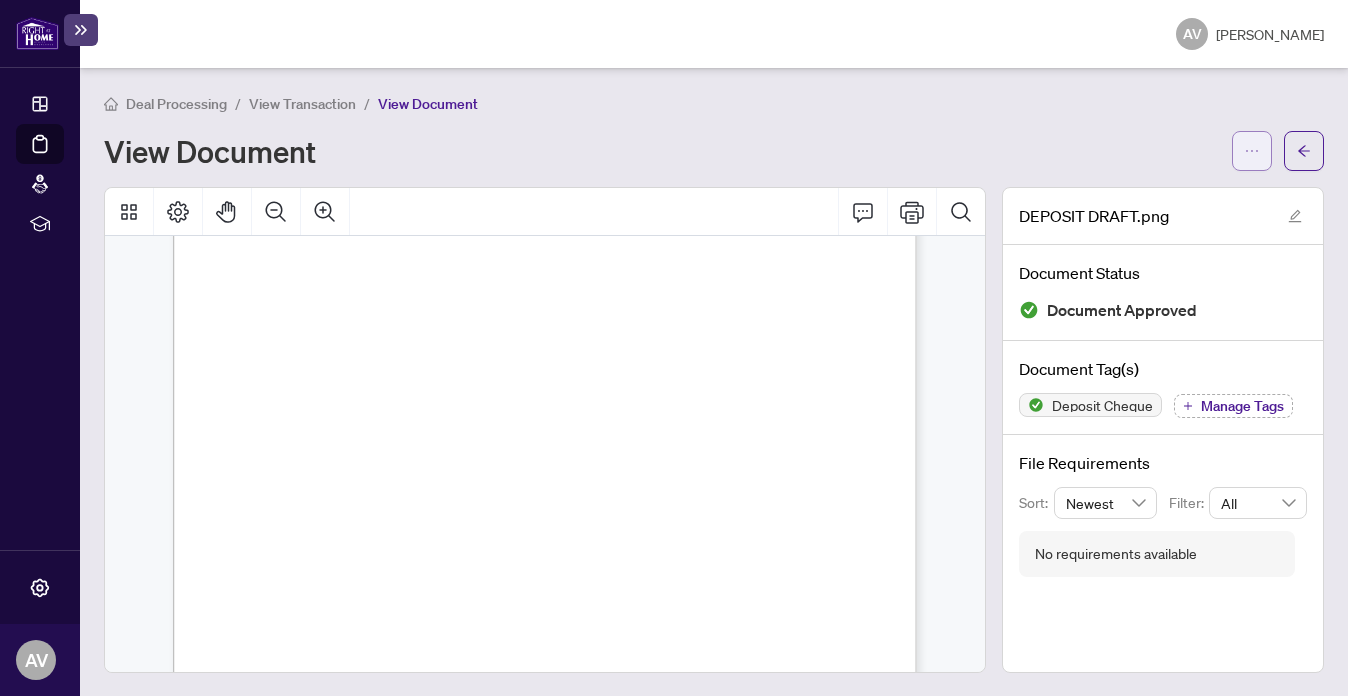 click 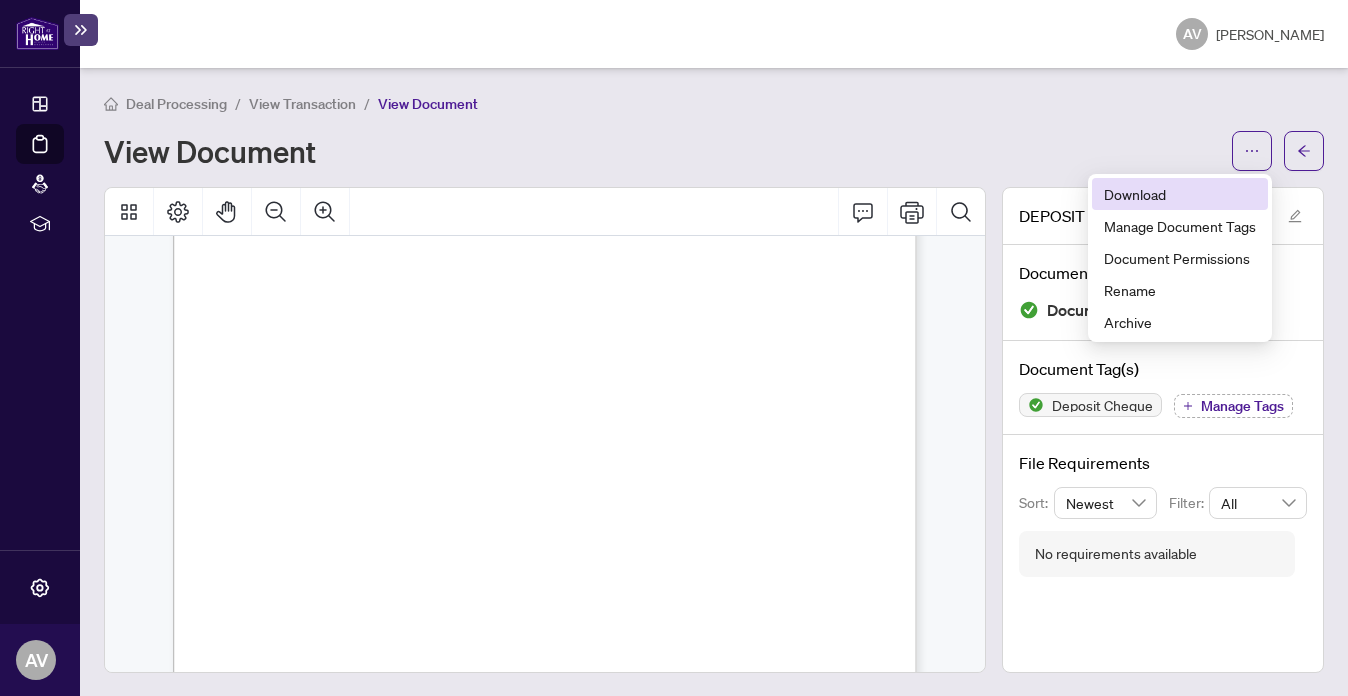 click on "Download" at bounding box center (1180, 194) 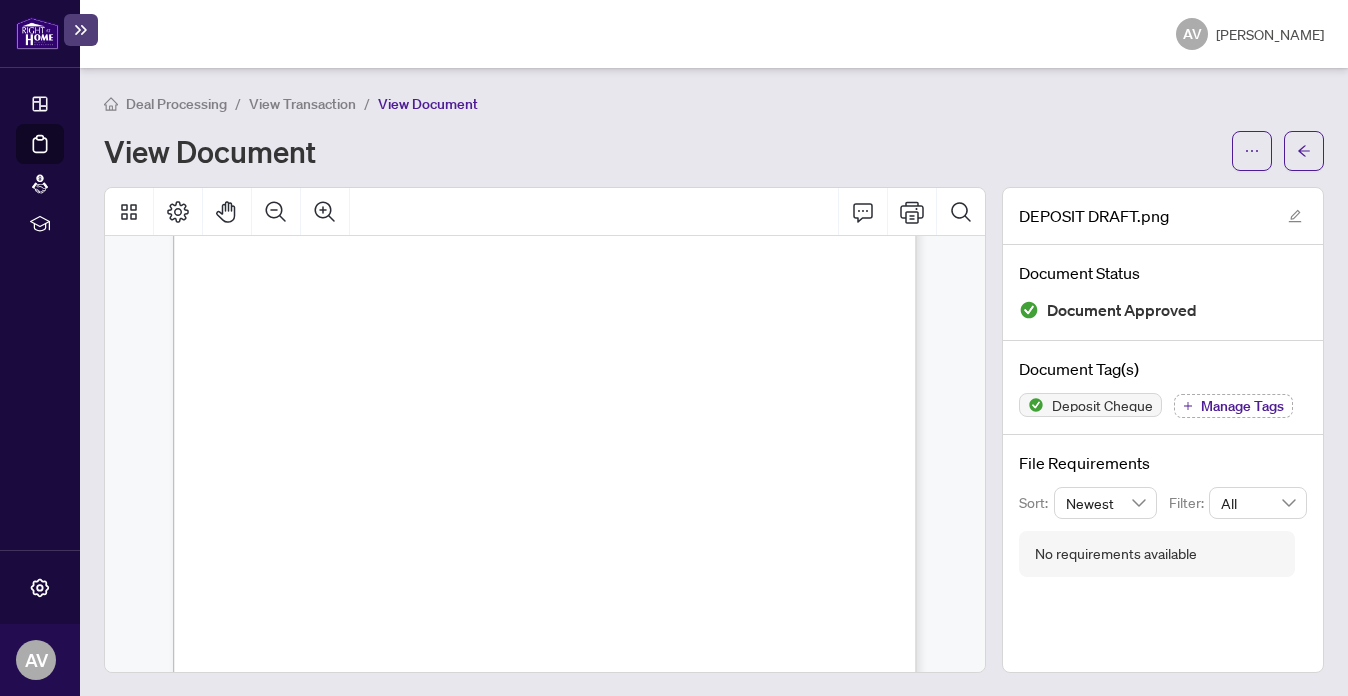 click at bounding box center (638, 828) 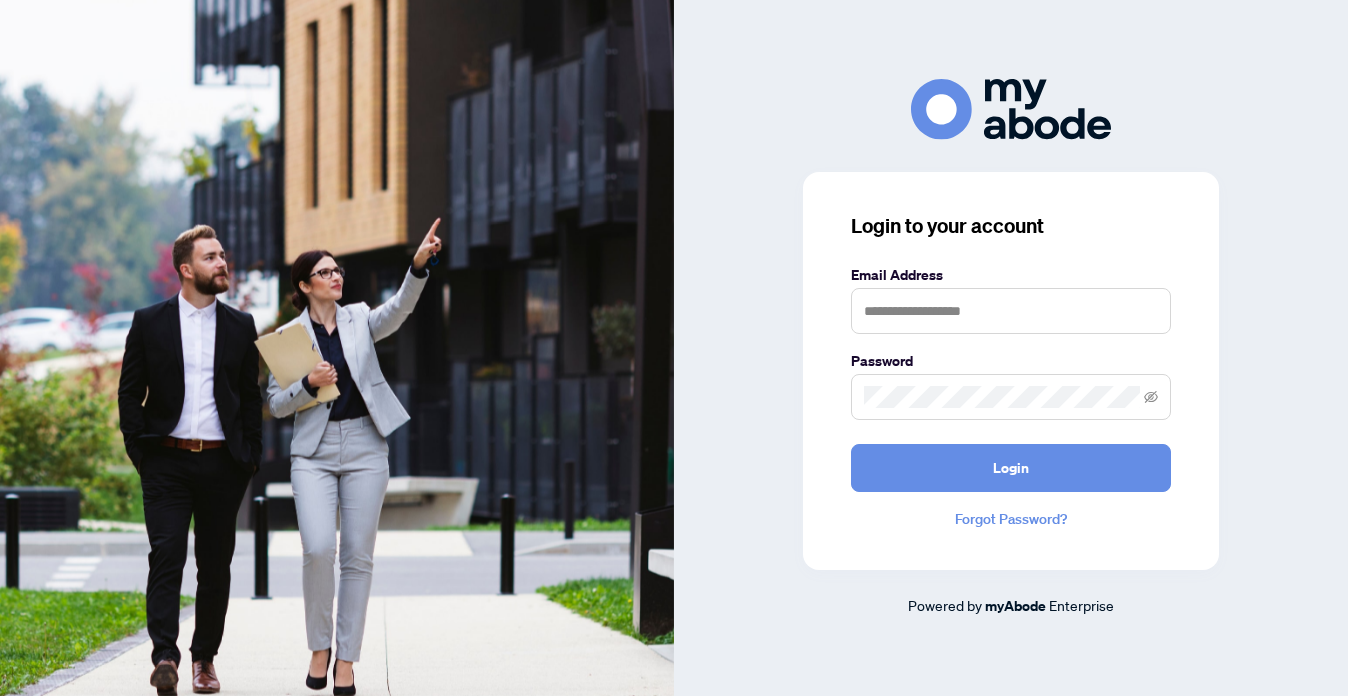 scroll, scrollTop: 0, scrollLeft: 0, axis: both 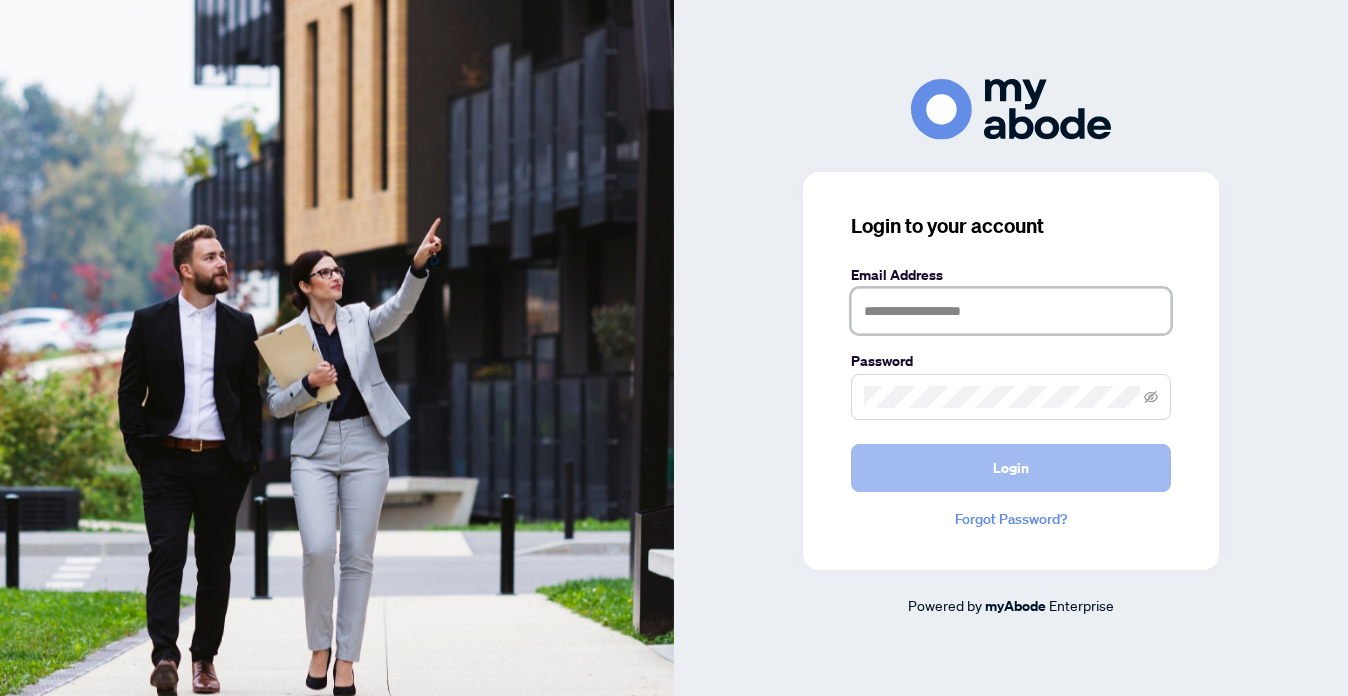type on "**********" 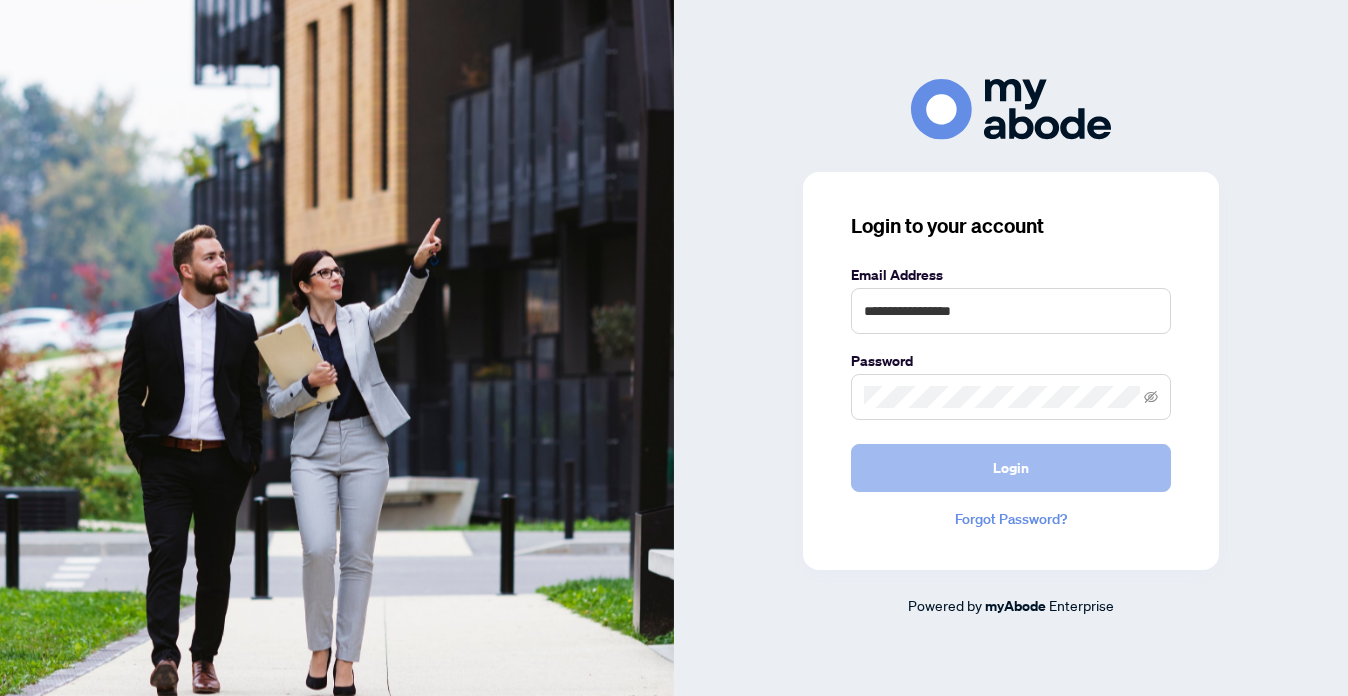 click on "Login" at bounding box center [1011, 468] 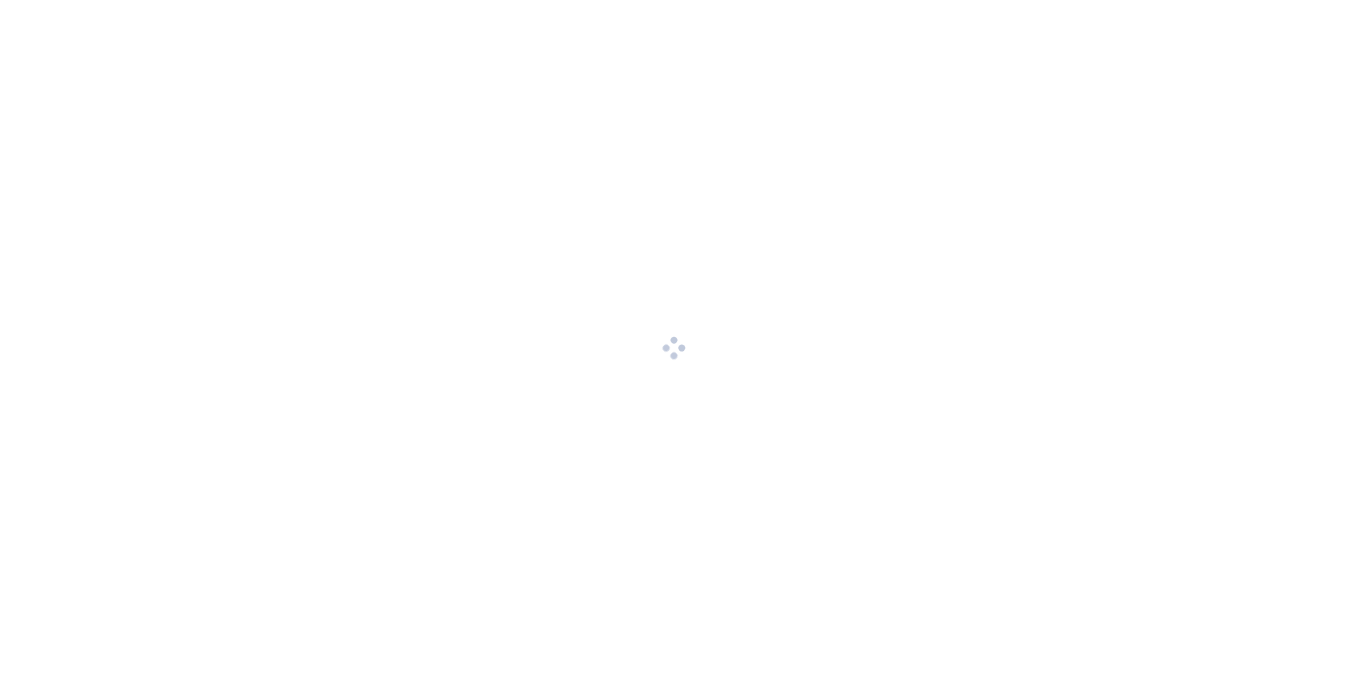 scroll, scrollTop: 0, scrollLeft: 0, axis: both 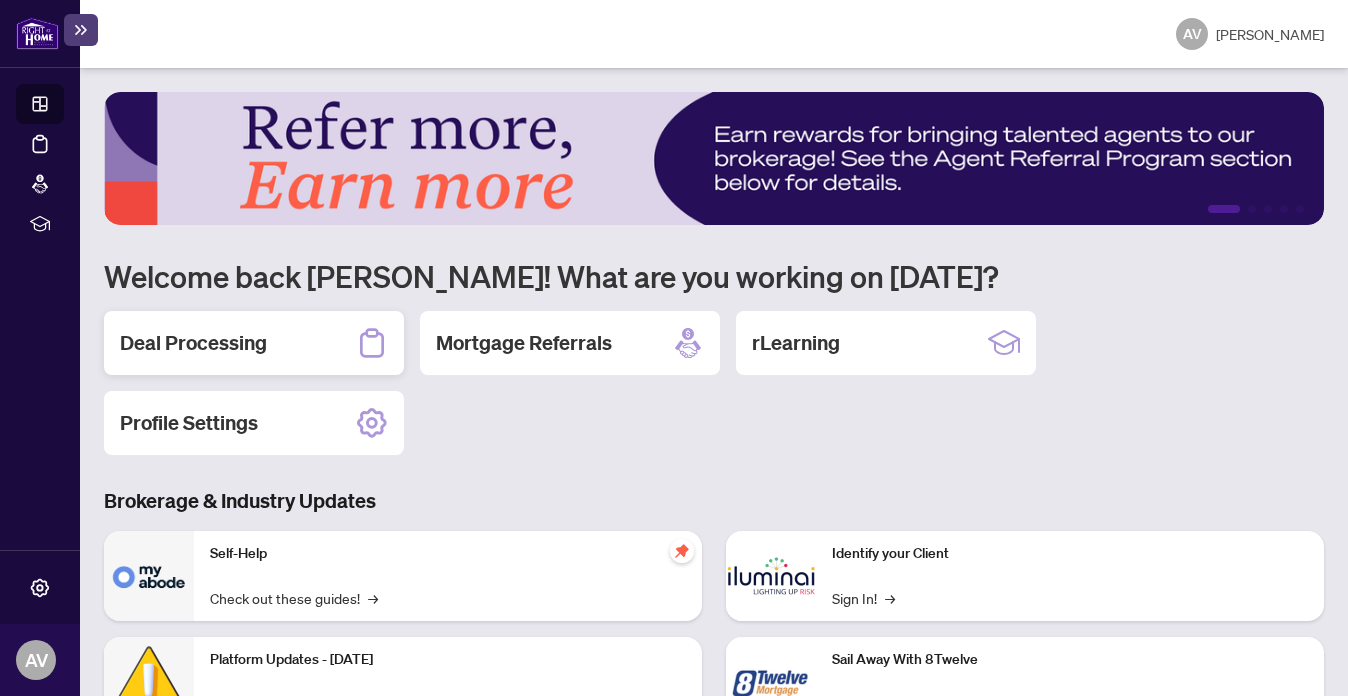 click on "Deal Processing" at bounding box center [193, 343] 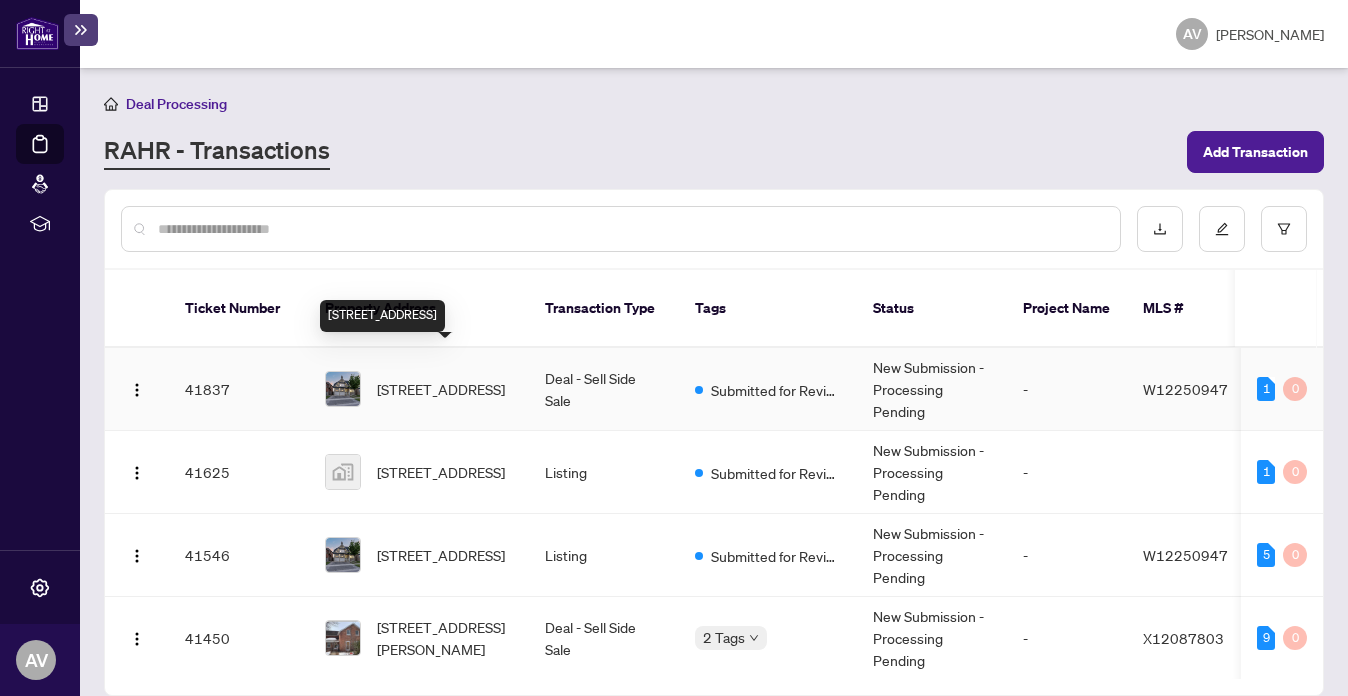 click on "[STREET_ADDRESS]" at bounding box center (441, 389) 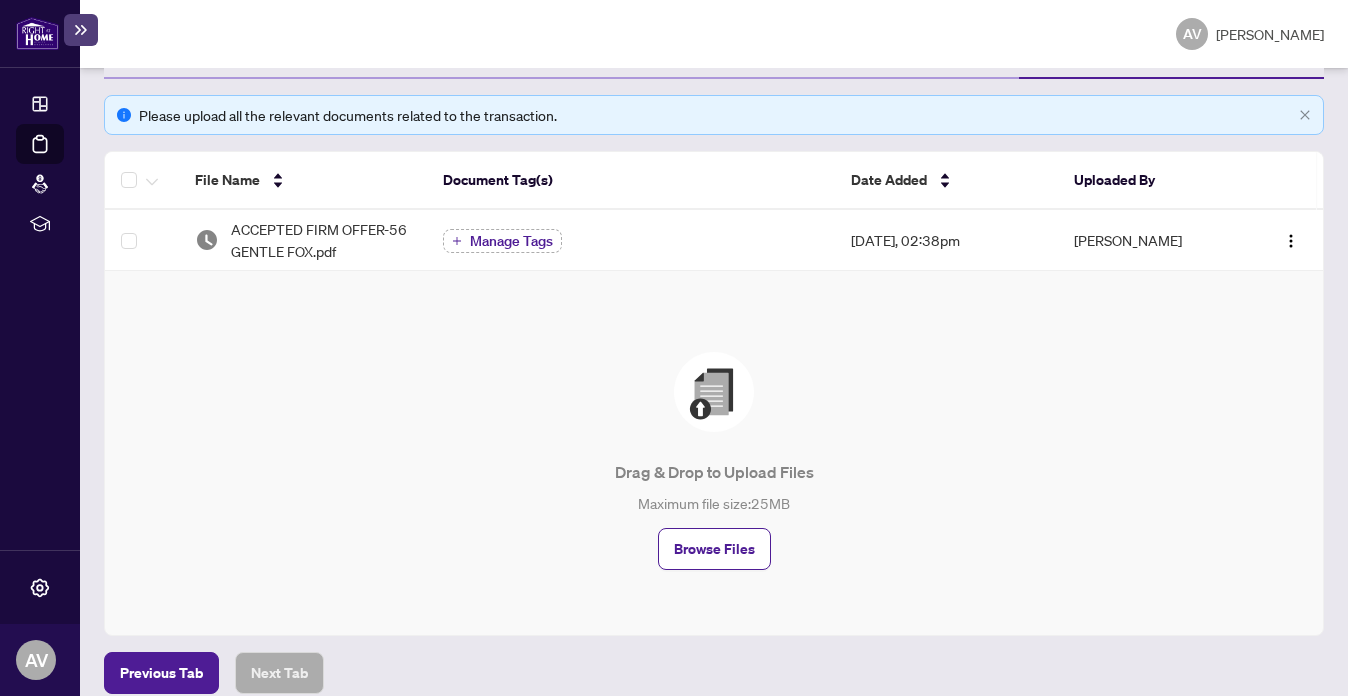 scroll, scrollTop: 271, scrollLeft: 0, axis: vertical 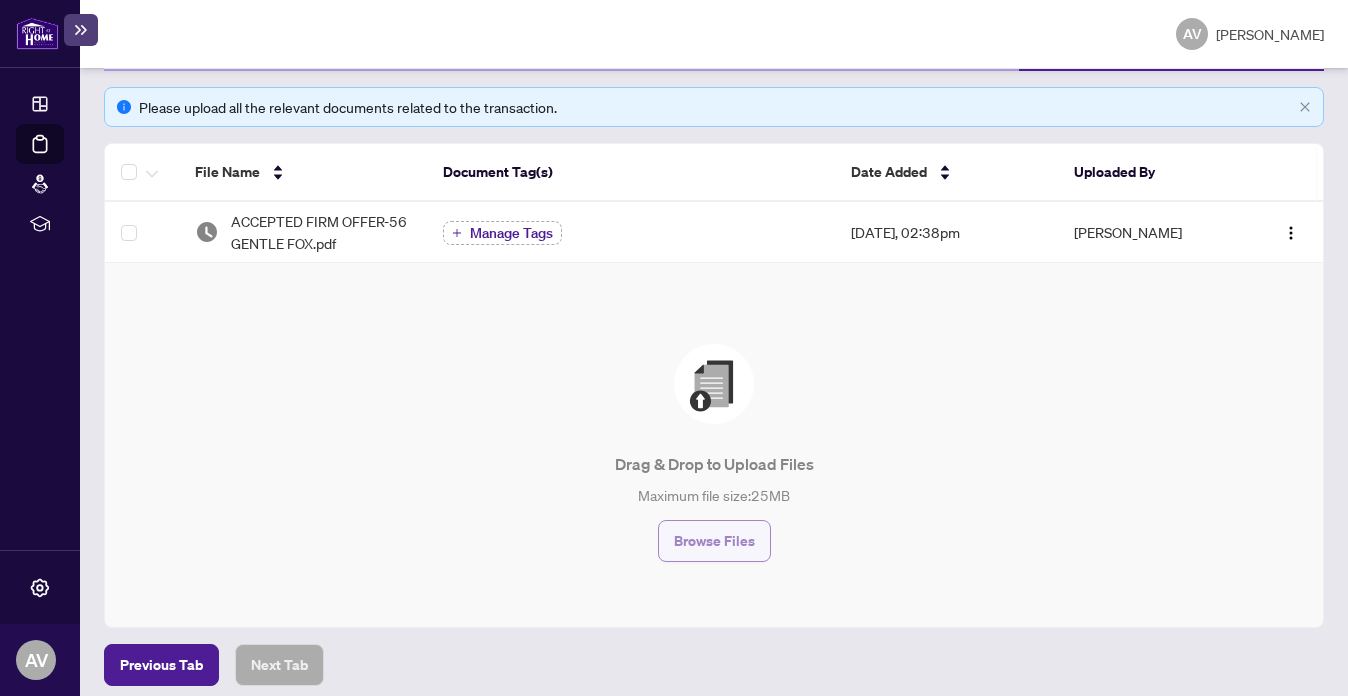 click on "Browse Files" at bounding box center [714, 541] 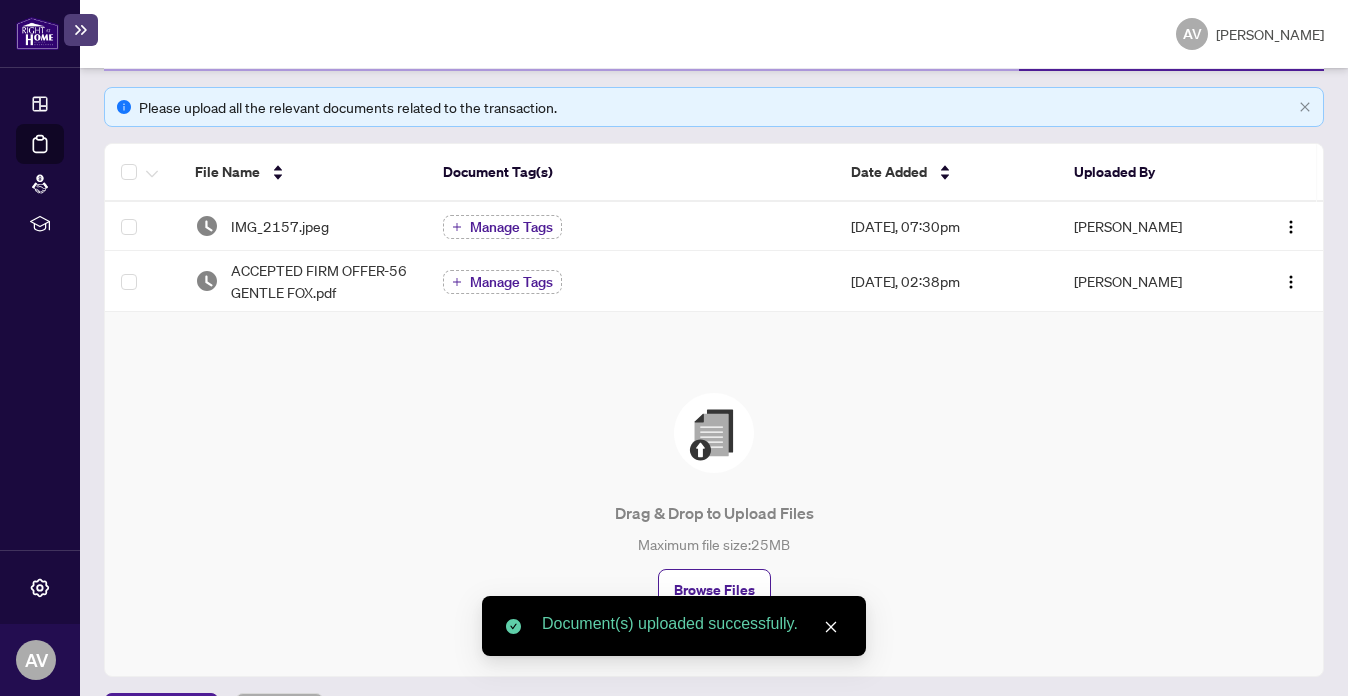 scroll, scrollTop: 332, scrollLeft: 0, axis: vertical 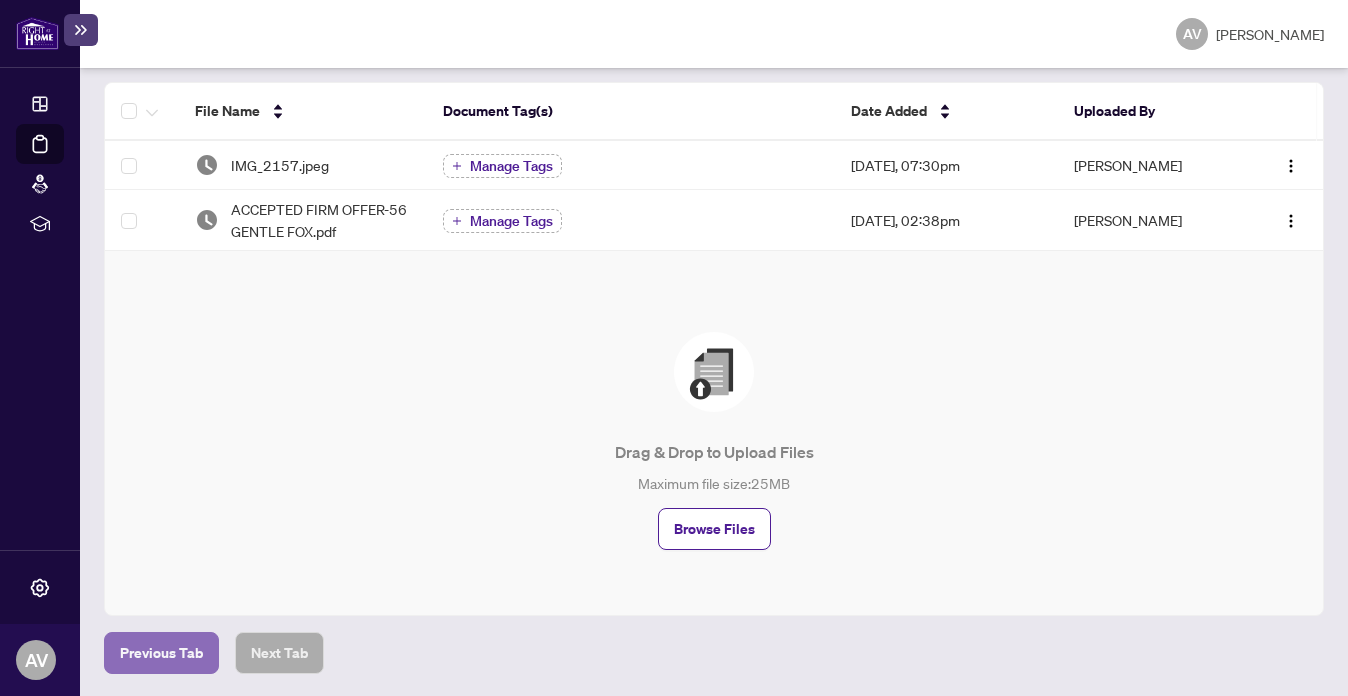 click on "Previous Tab" at bounding box center (161, 653) 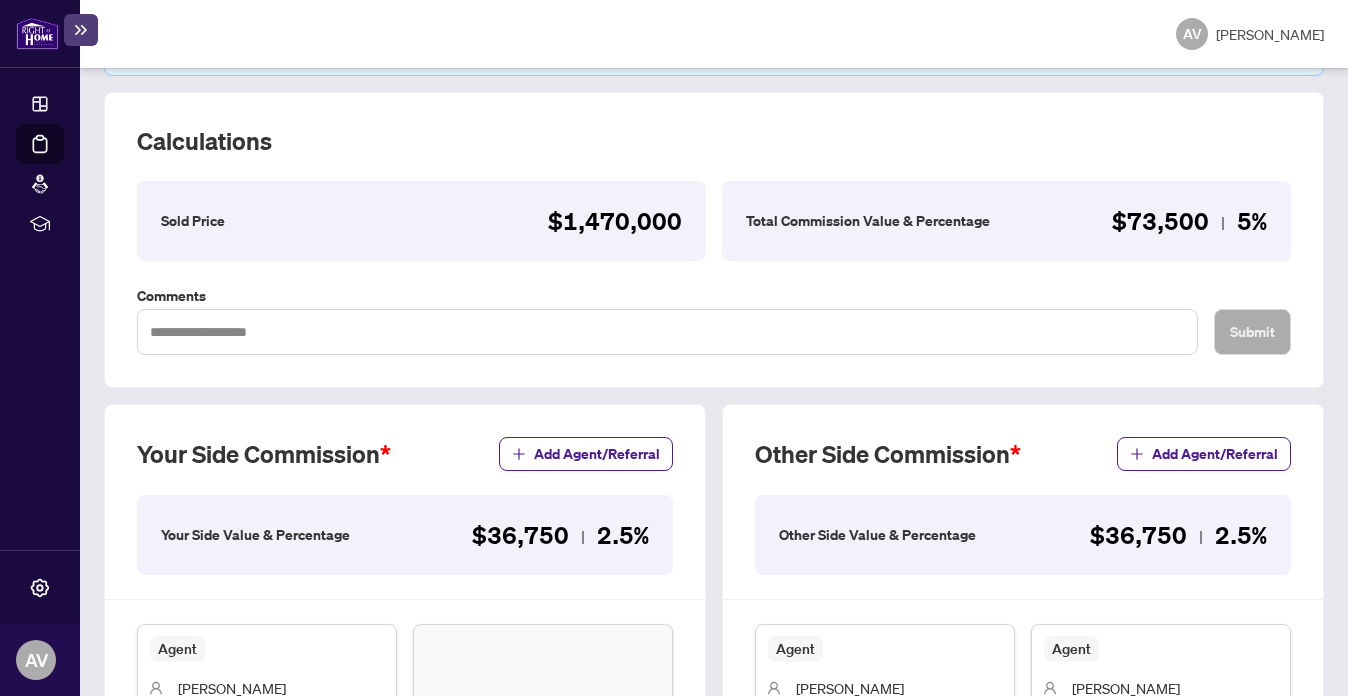 scroll, scrollTop: 824, scrollLeft: 0, axis: vertical 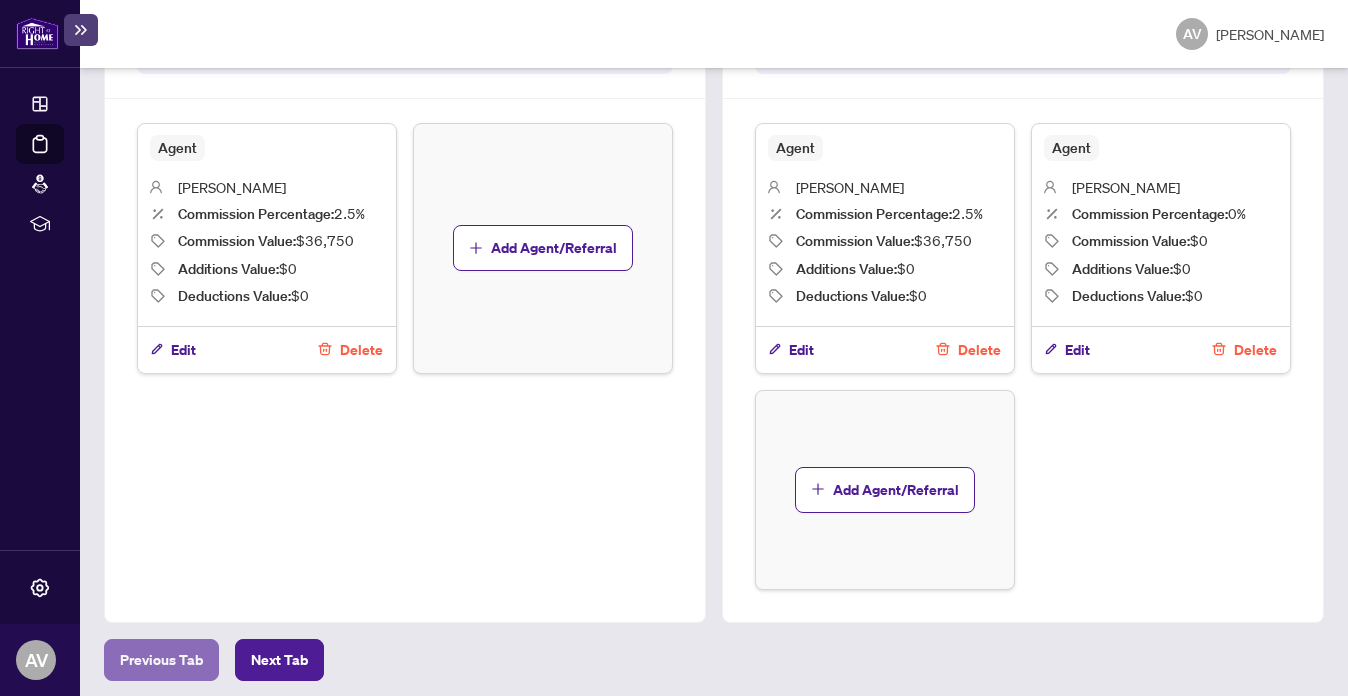click on "Previous Tab" at bounding box center [161, 660] 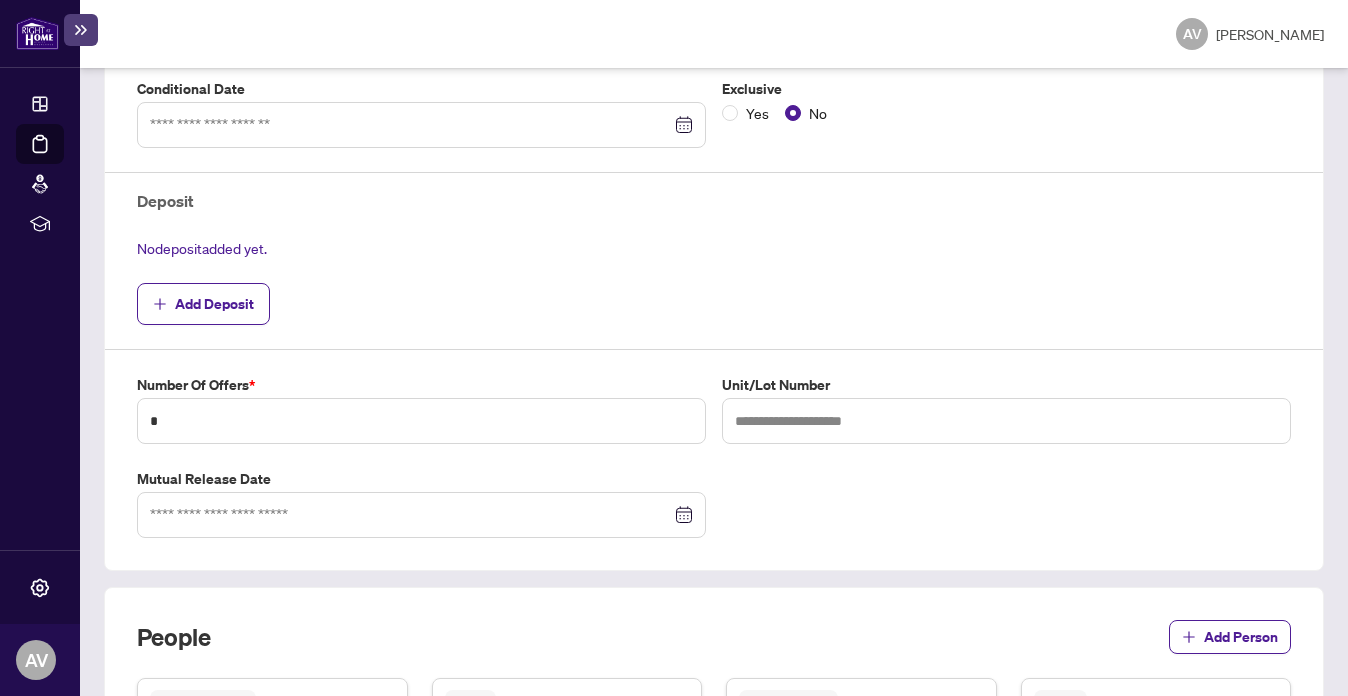 scroll, scrollTop: 625, scrollLeft: 0, axis: vertical 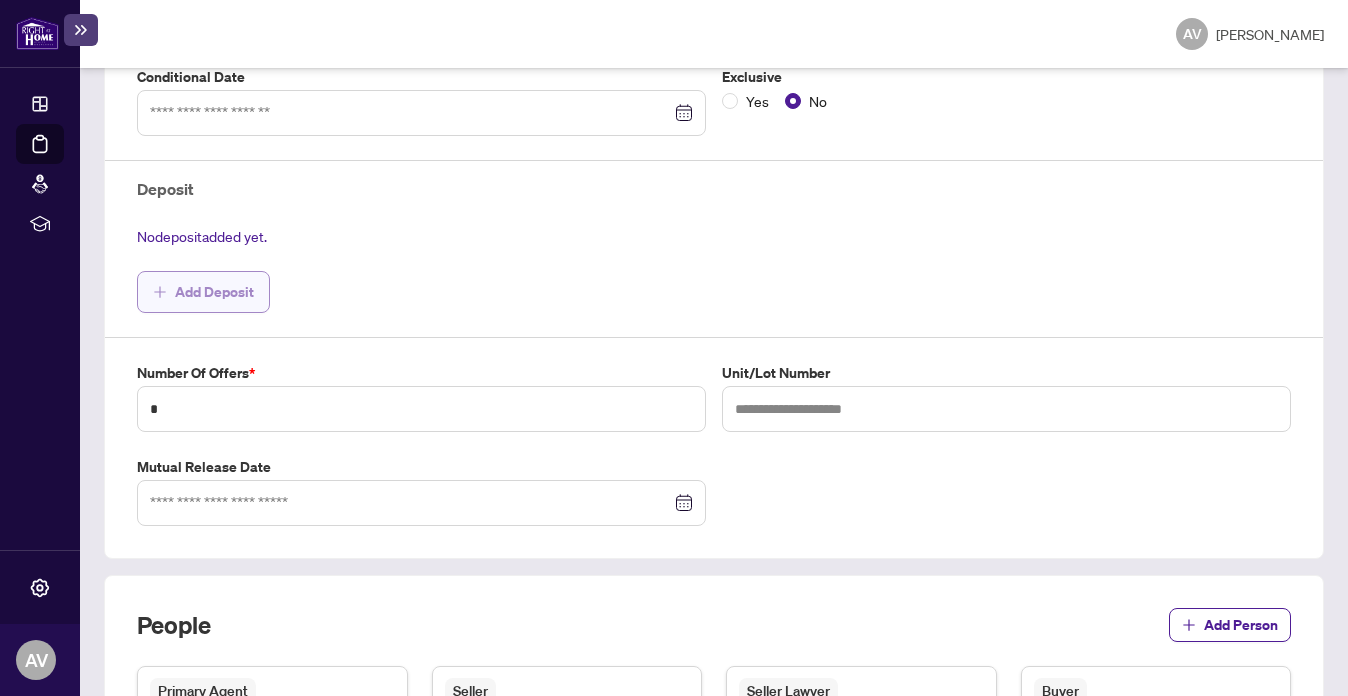 click on "Add Deposit" at bounding box center [214, 292] 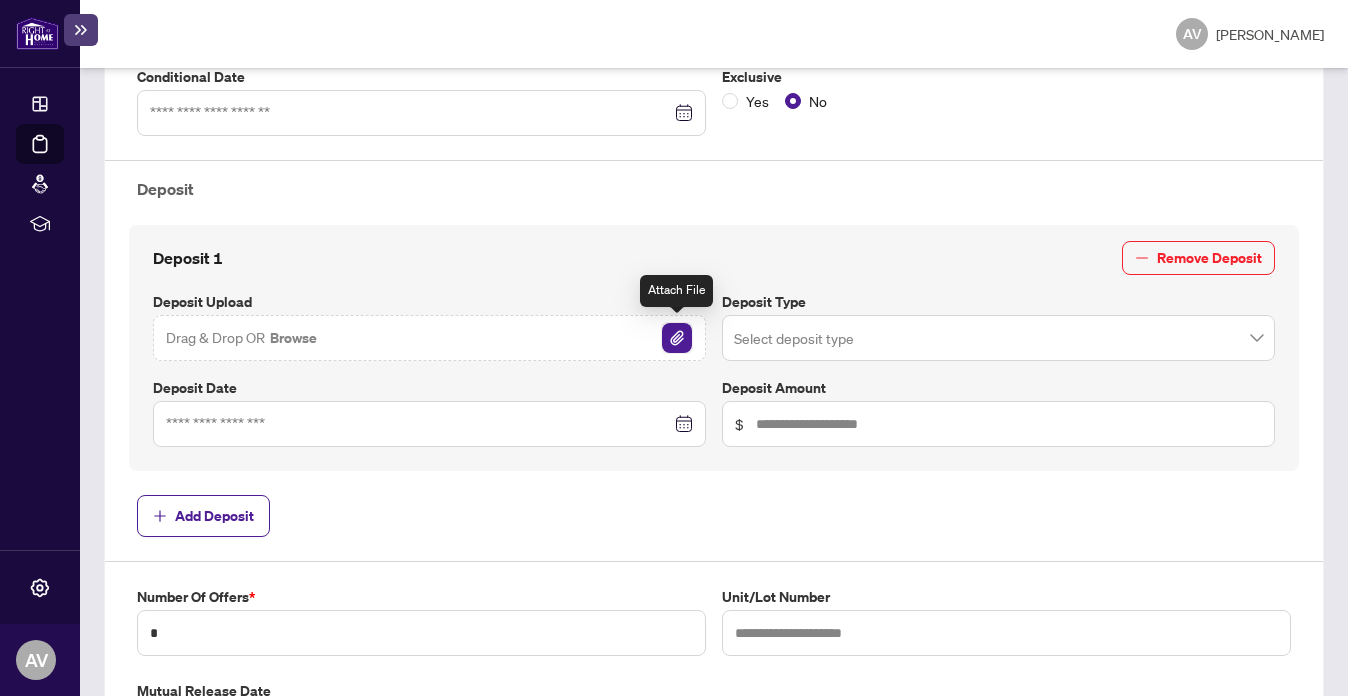 click at bounding box center (677, 338) 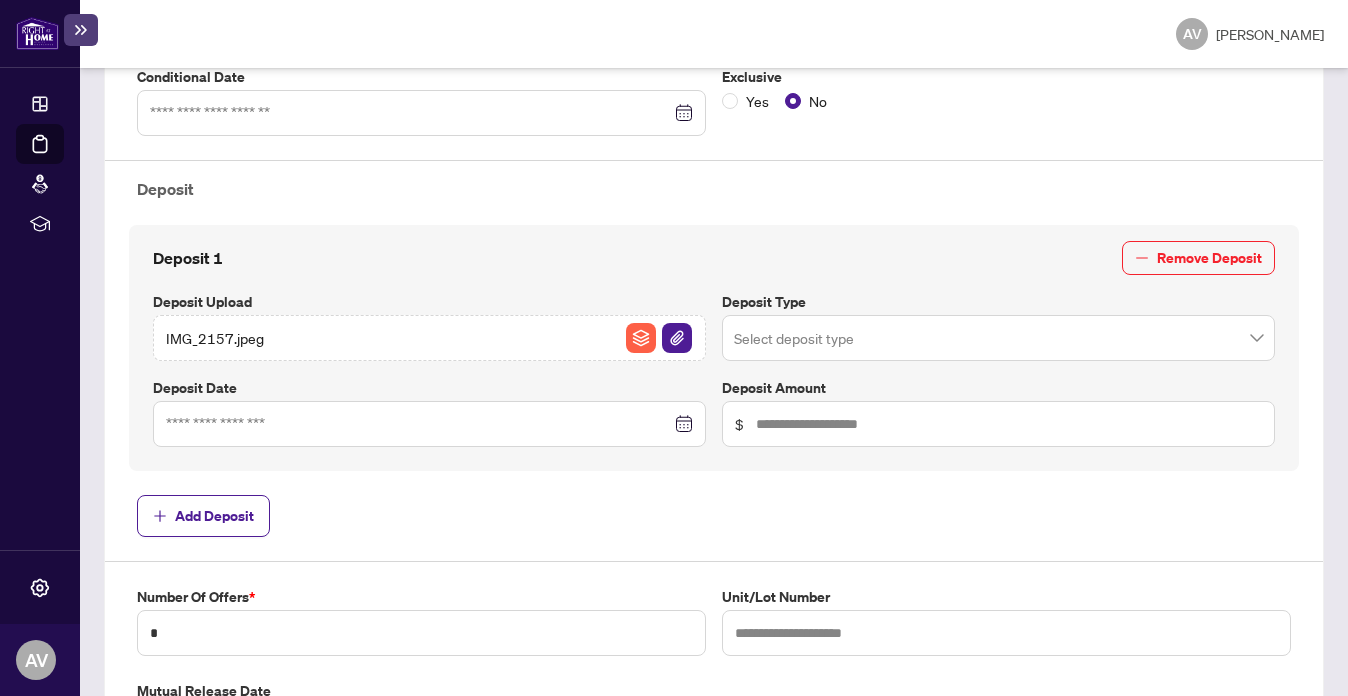 click at bounding box center [429, 424] 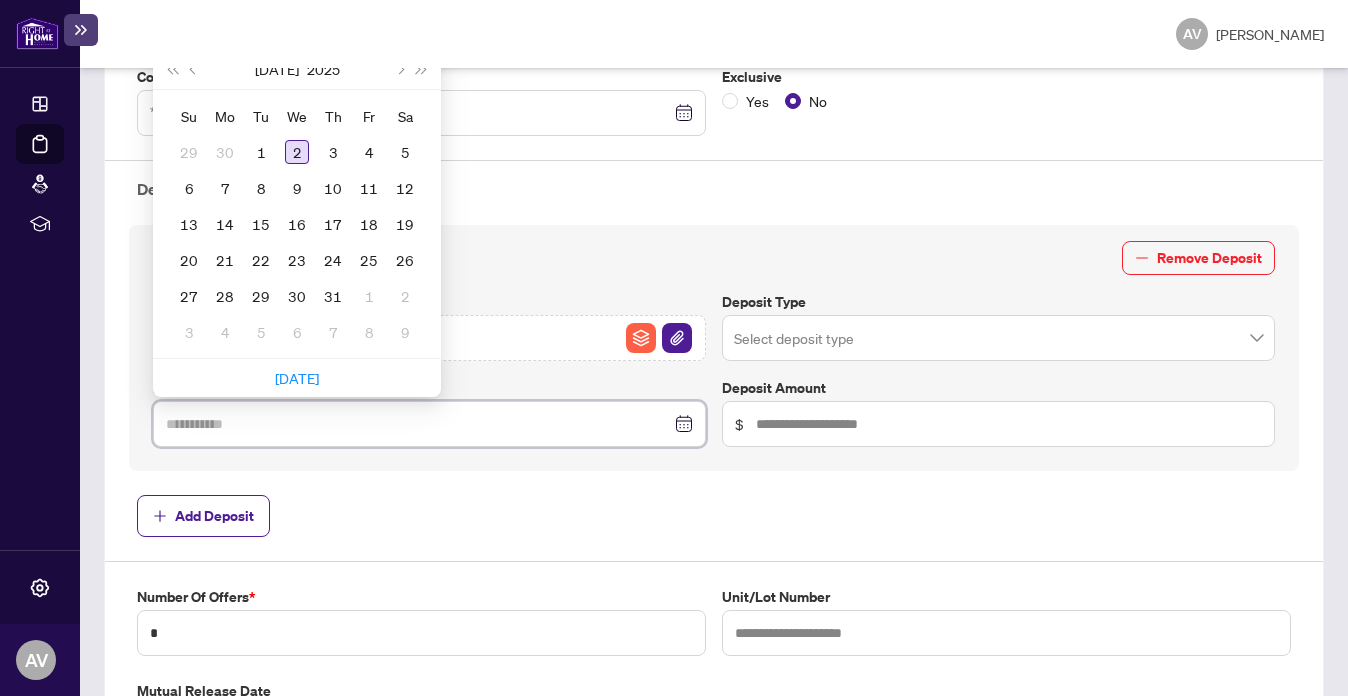 type on "**********" 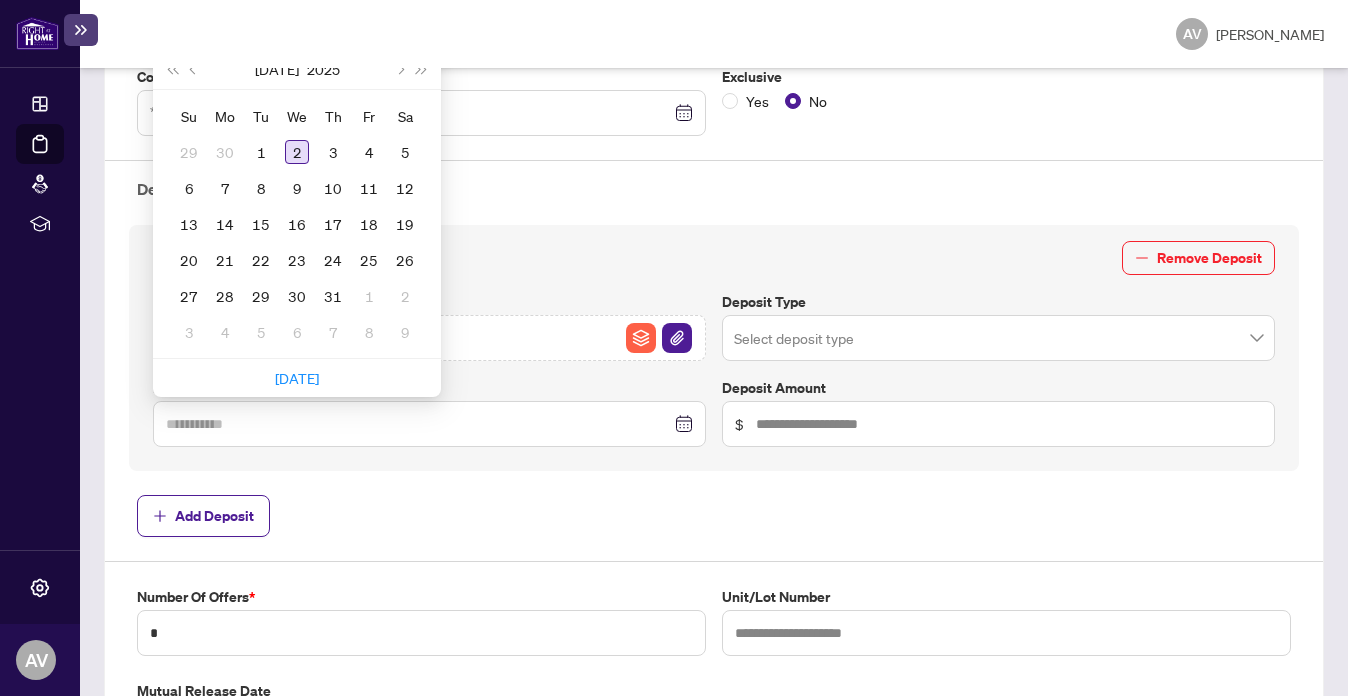 click on "2" at bounding box center (297, 152) 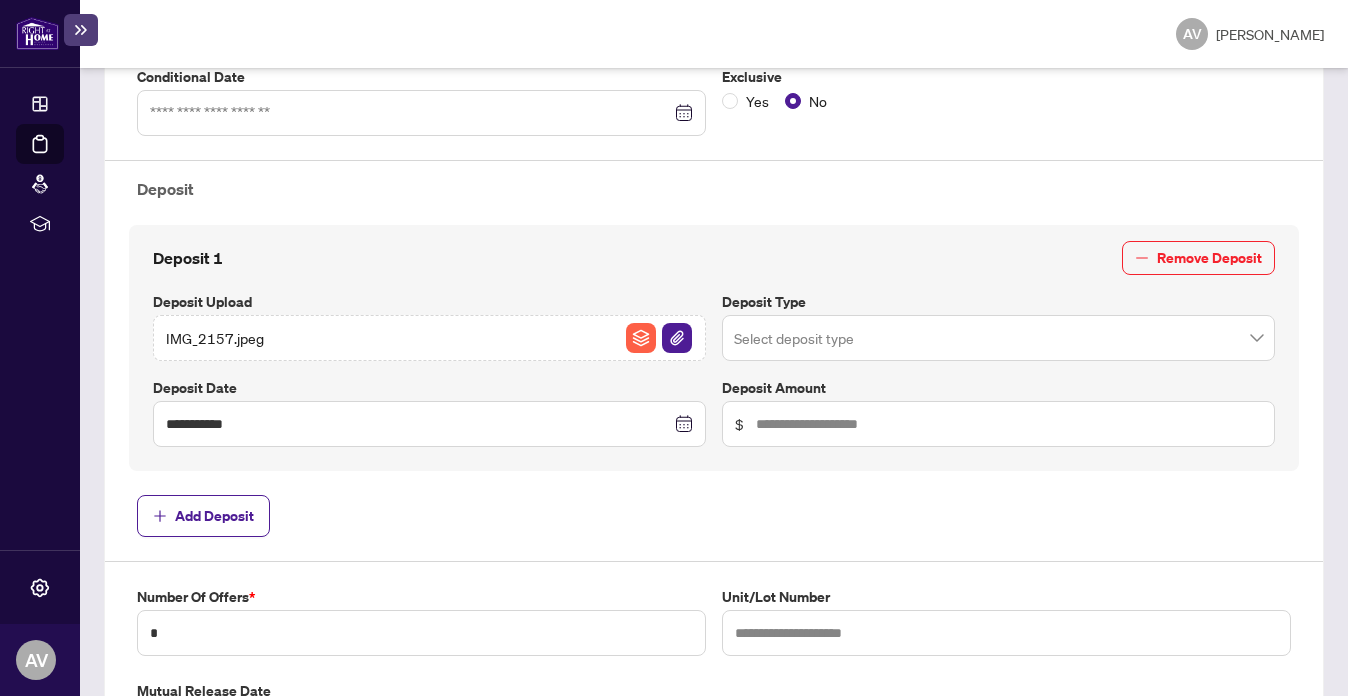 click at bounding box center [998, 338] 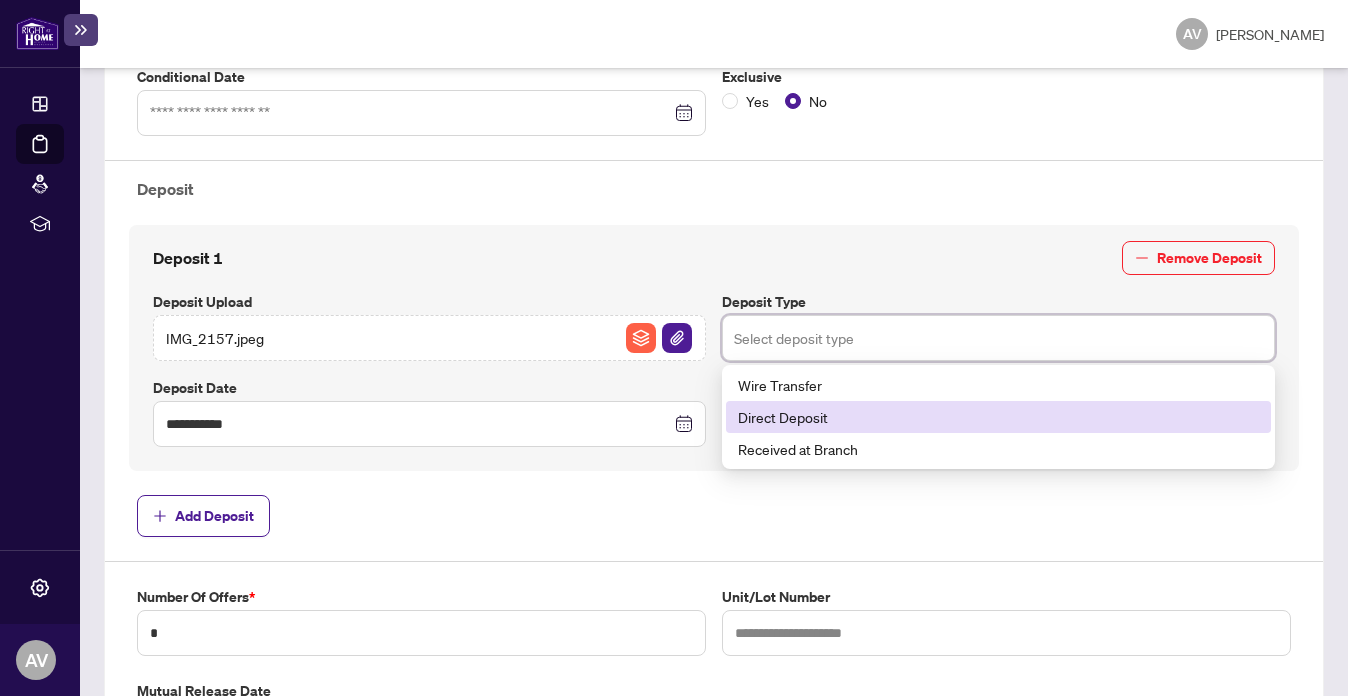click on "Direct Deposit" at bounding box center [998, 417] 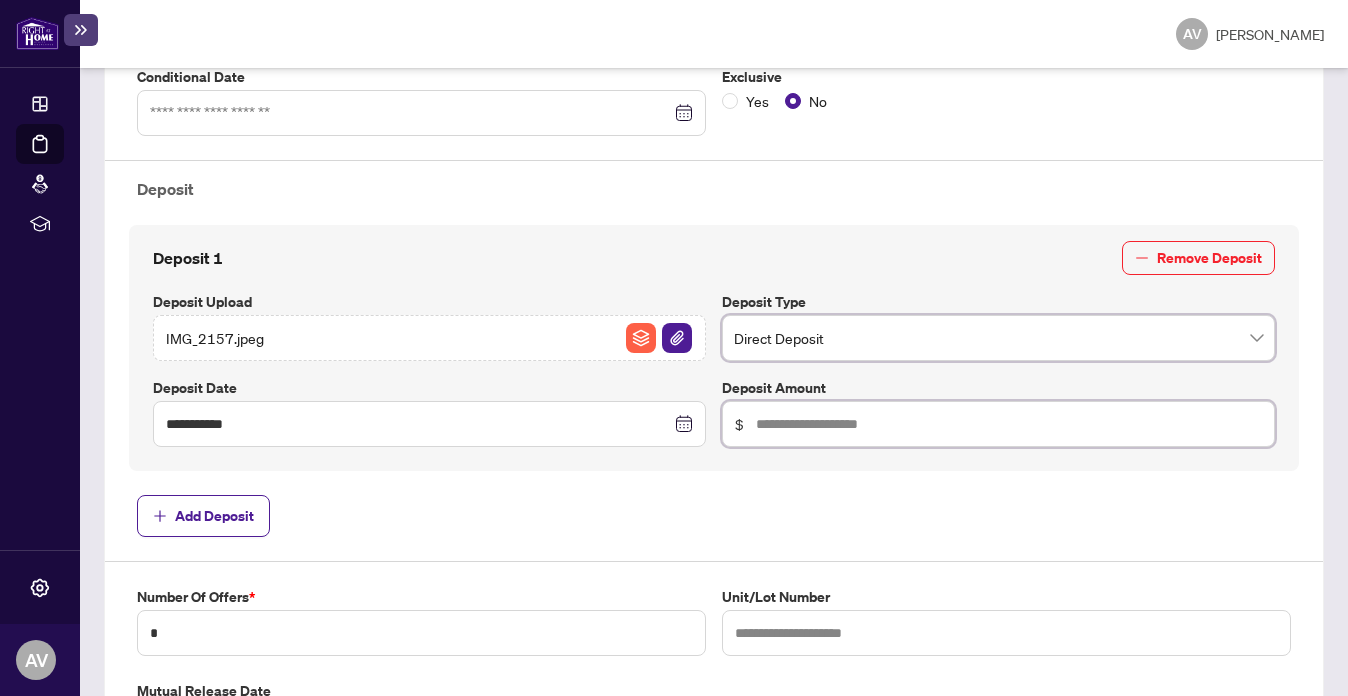click at bounding box center [1009, 424] 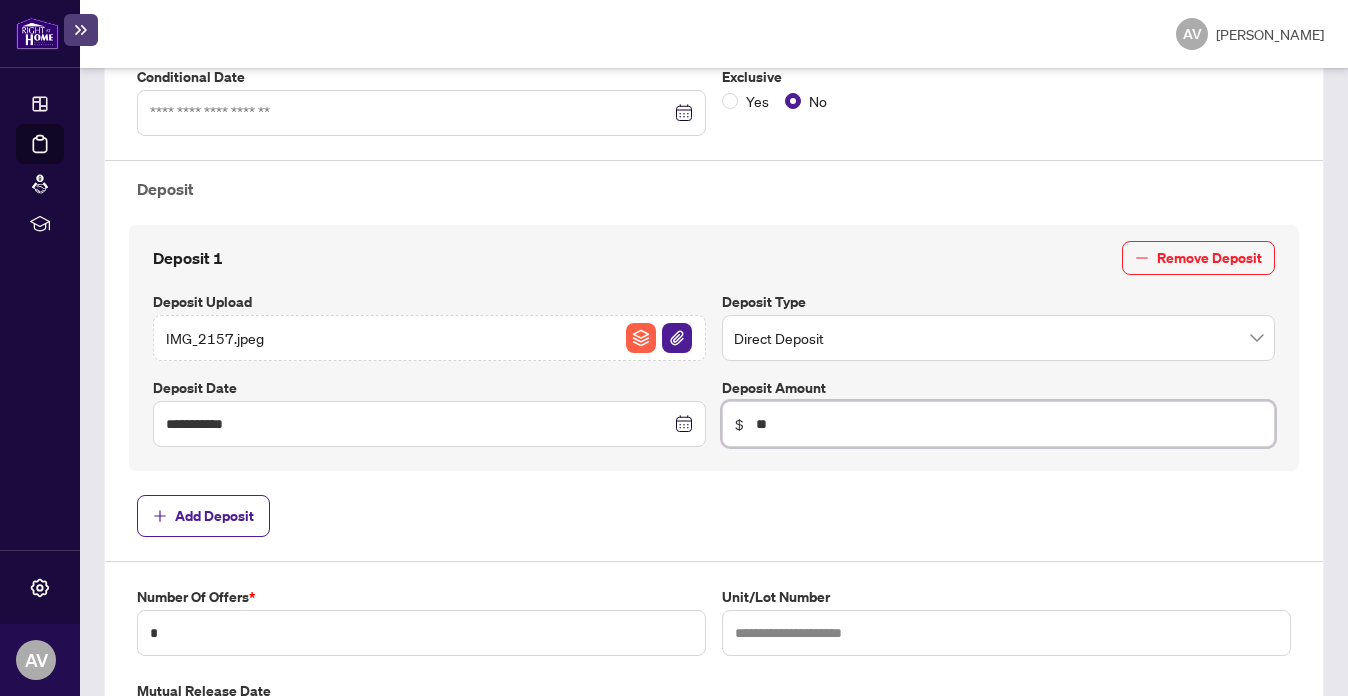 type on "*********" 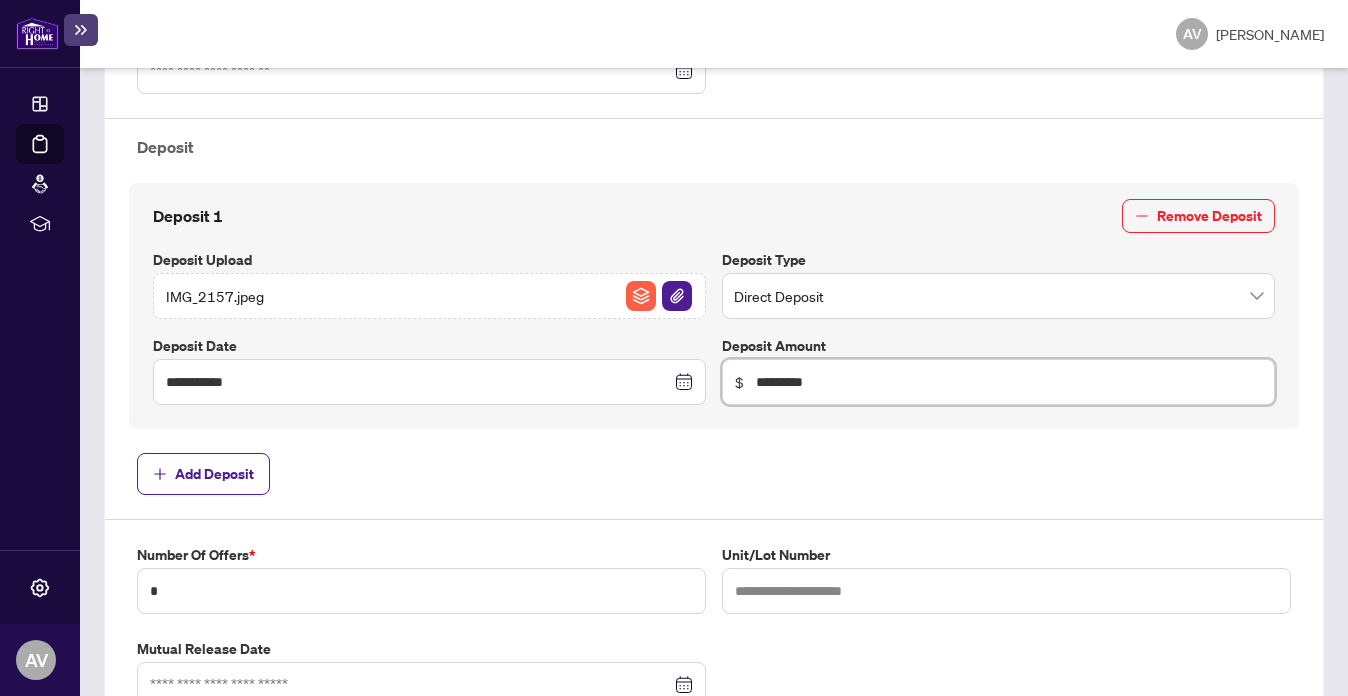 scroll, scrollTop: 0, scrollLeft: 0, axis: both 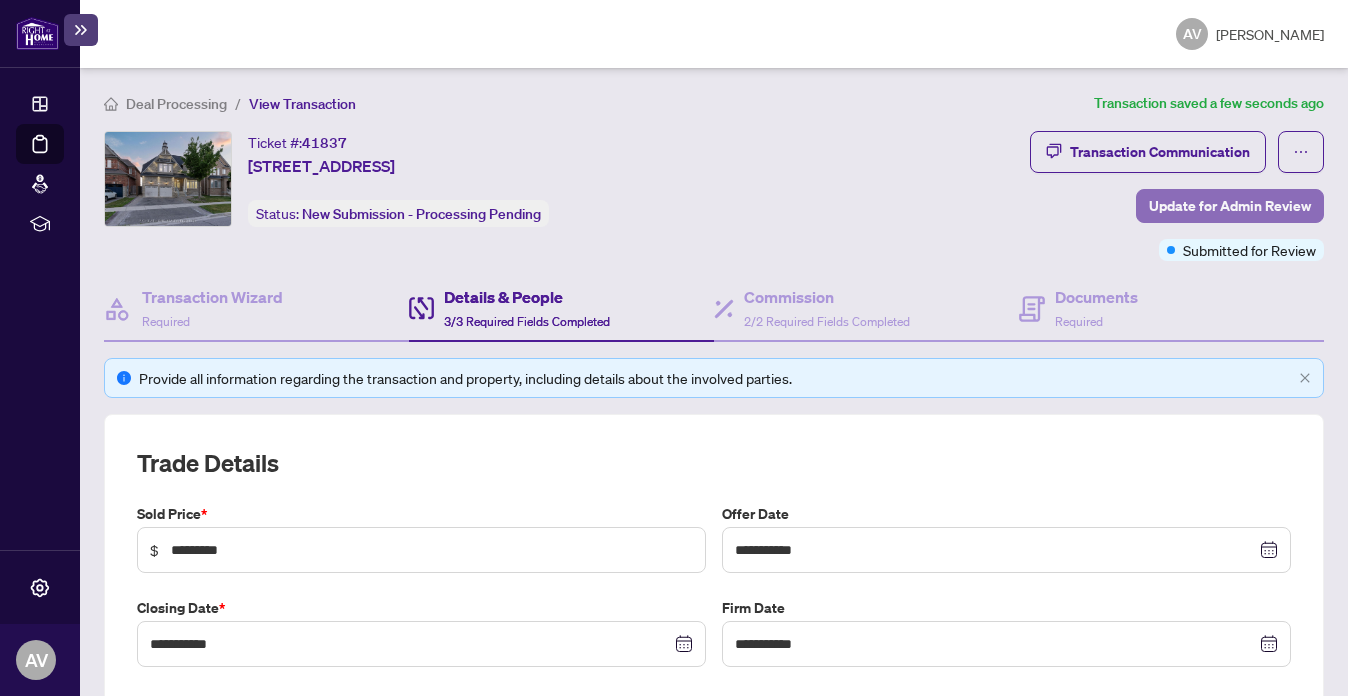 click on "Update for Admin Review" at bounding box center [1230, 206] 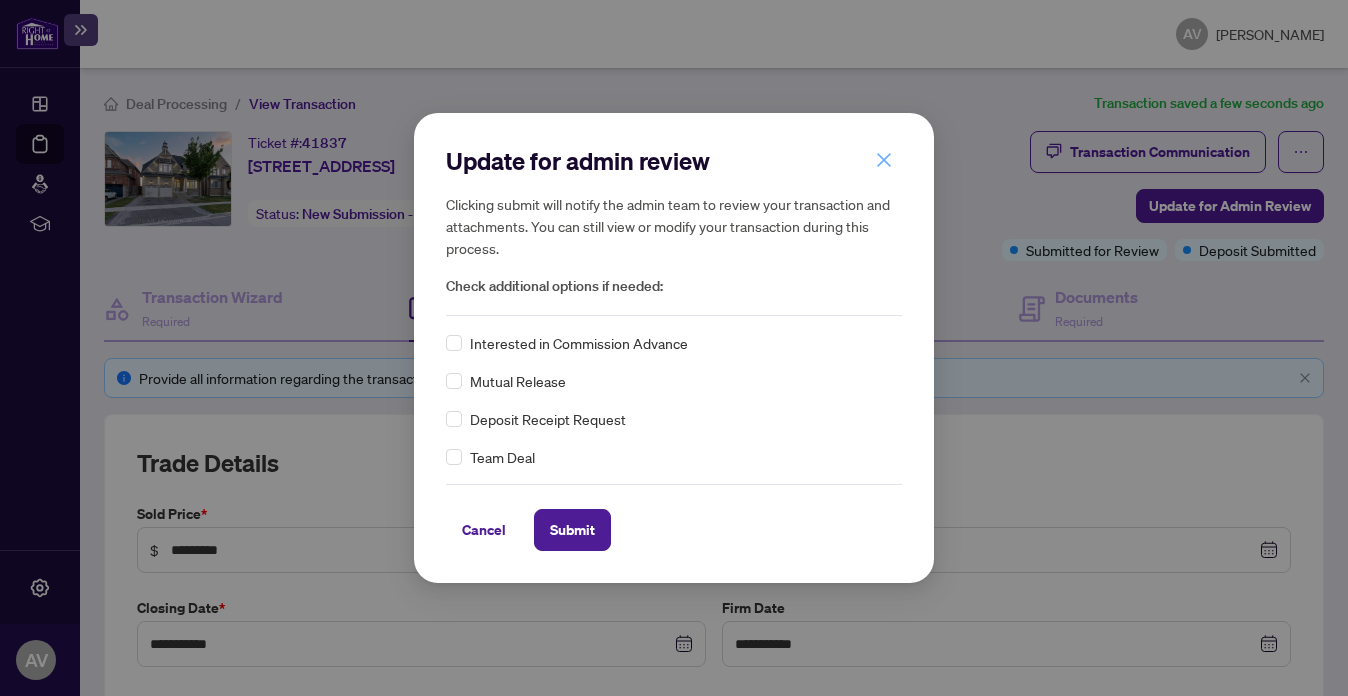 click 